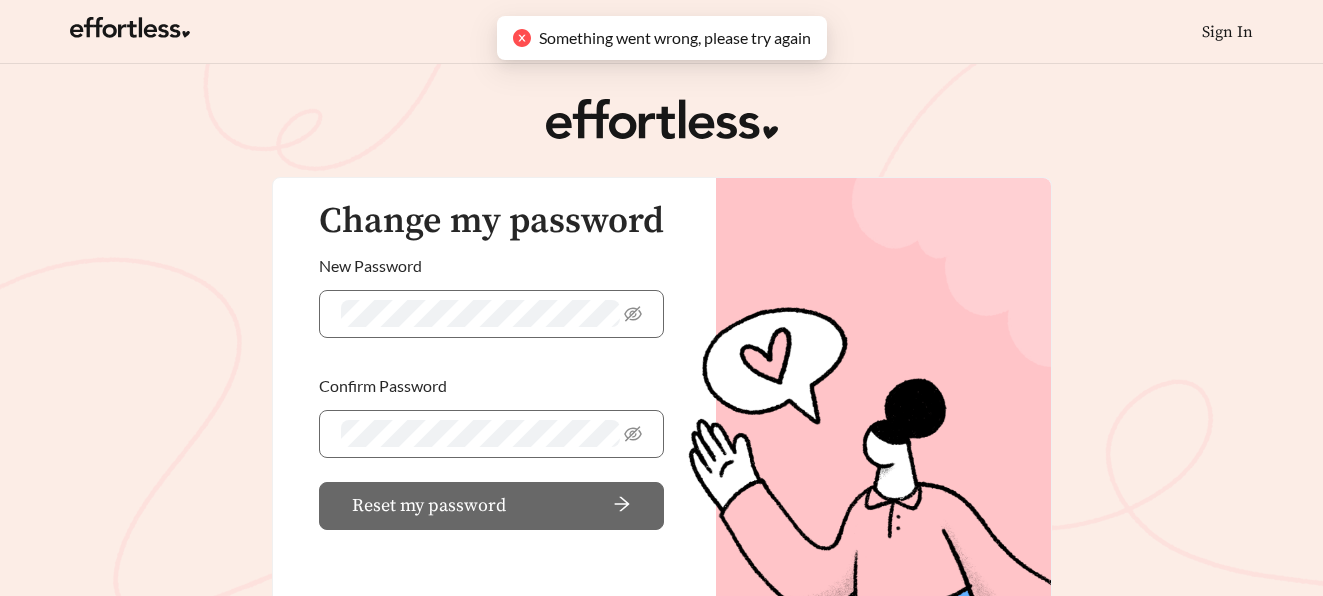 scroll, scrollTop: 0, scrollLeft: 0, axis: both 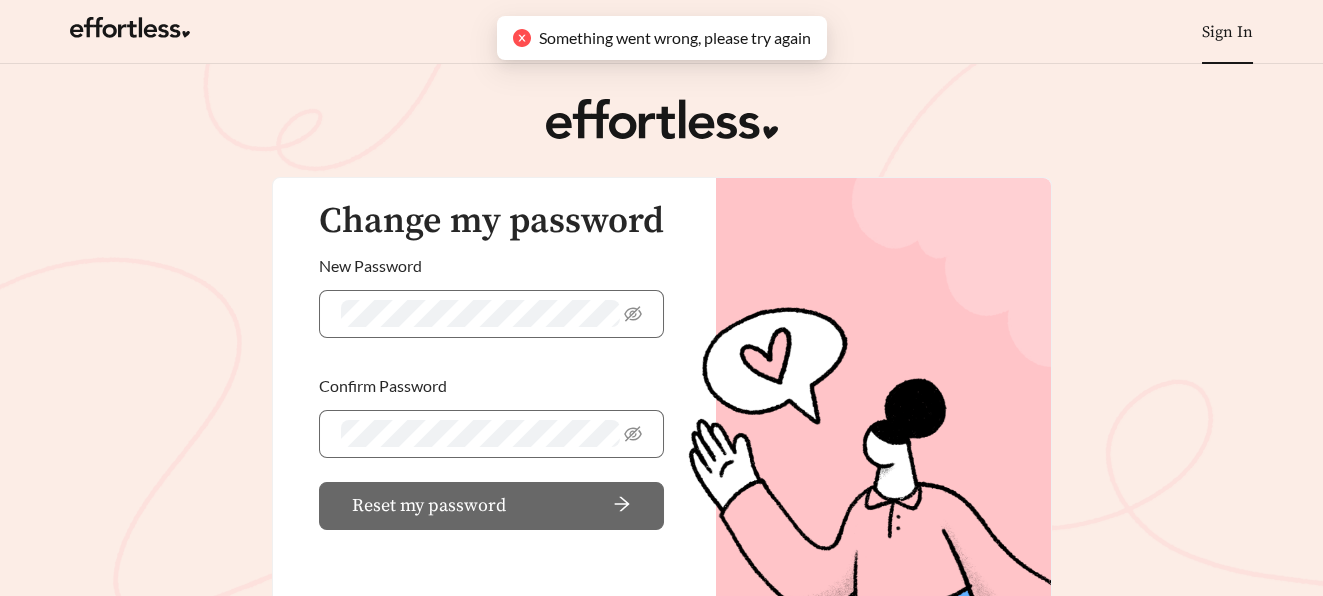 click on "Sign In" at bounding box center [1227, 32] 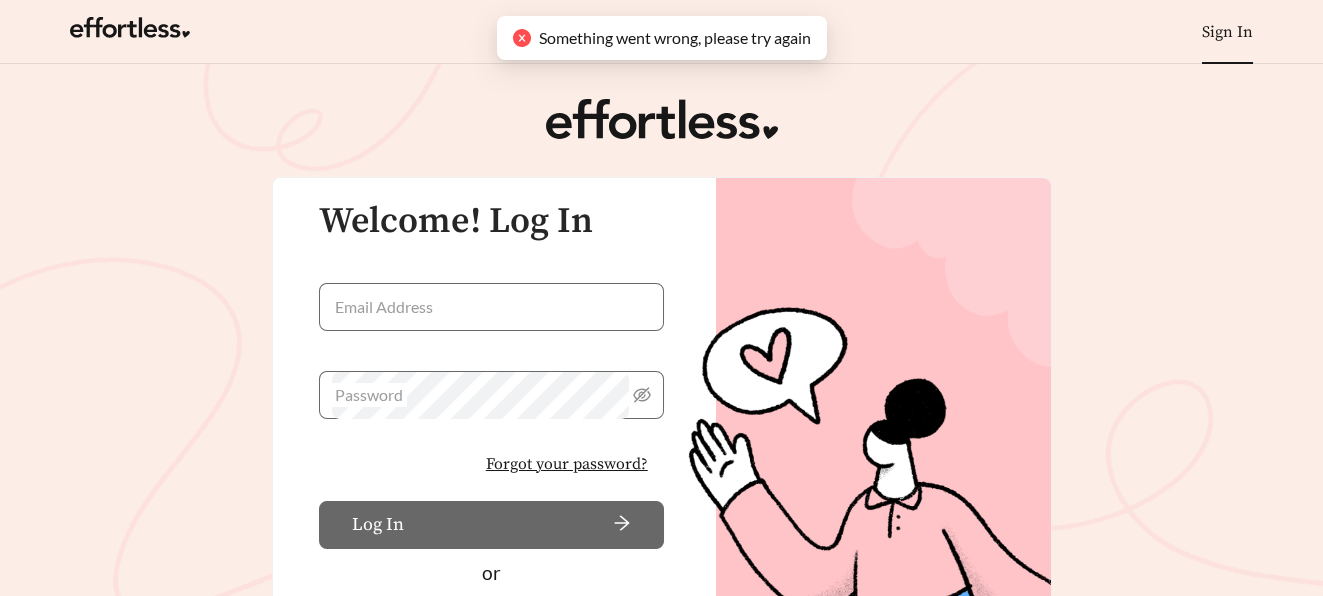 click on "Sign In" at bounding box center [1227, 32] 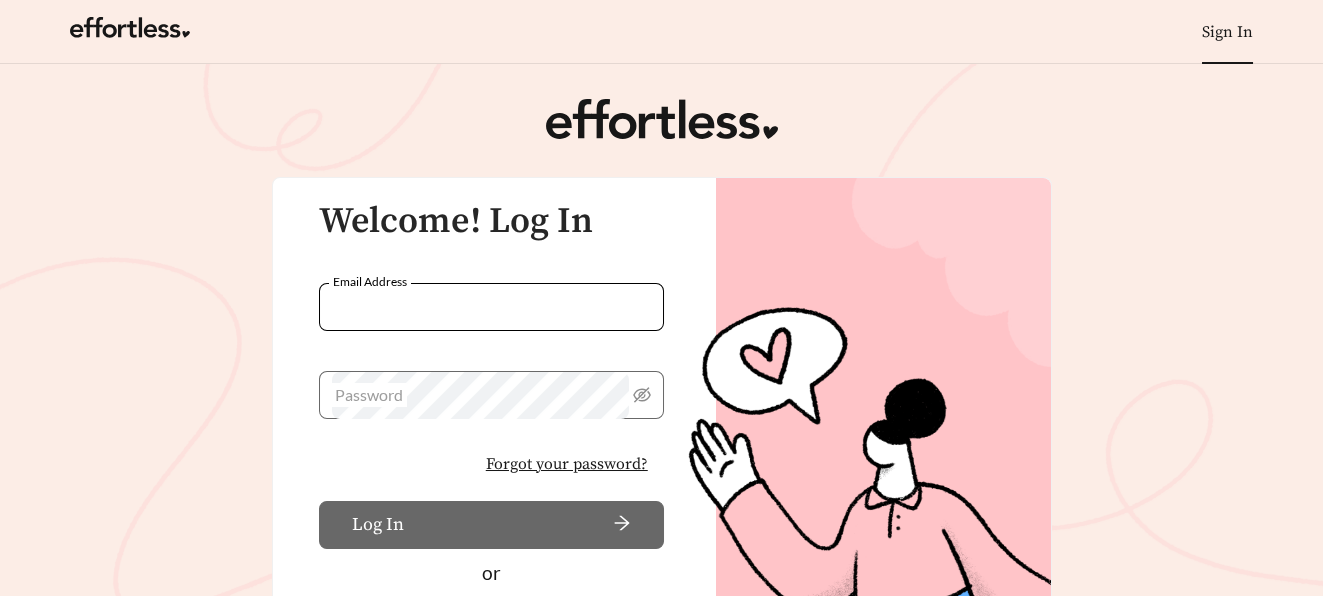 click on "Email Address" at bounding box center (491, 307) 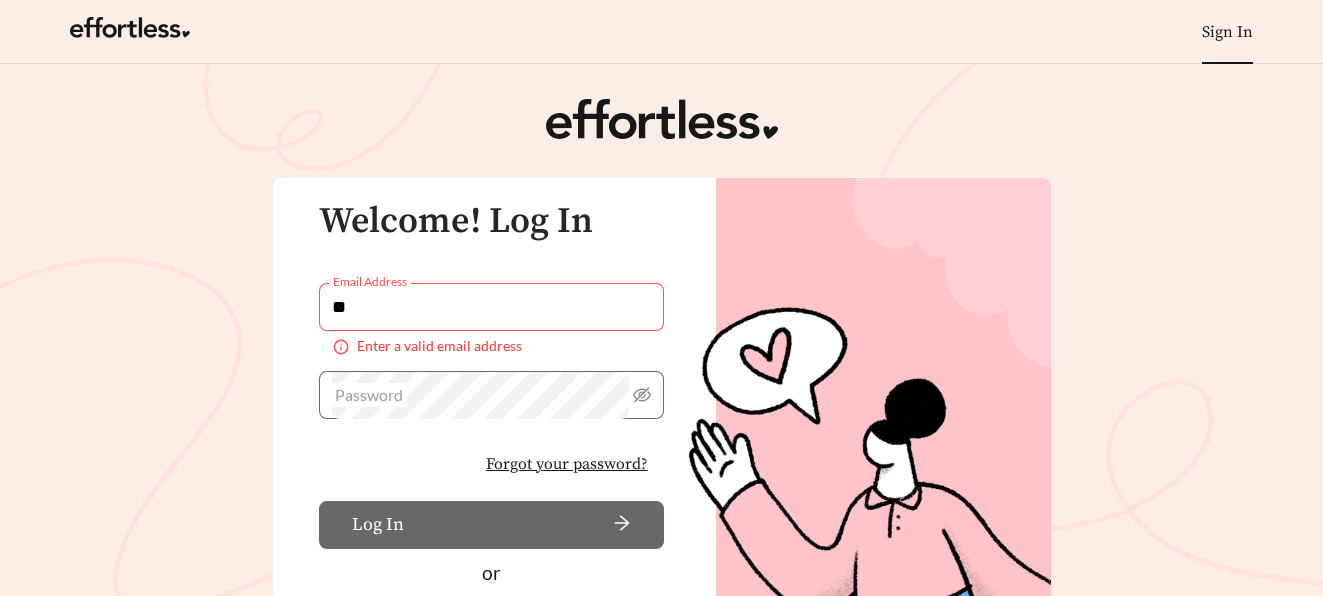 type on "**********" 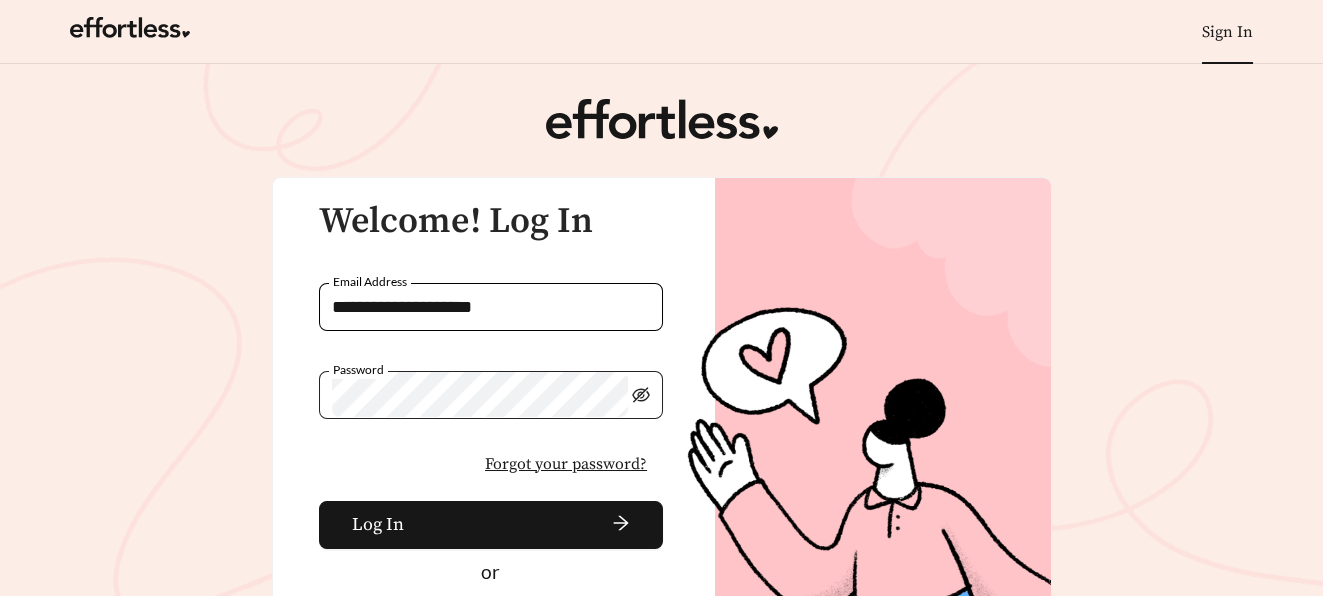 click at bounding box center (641, 395) 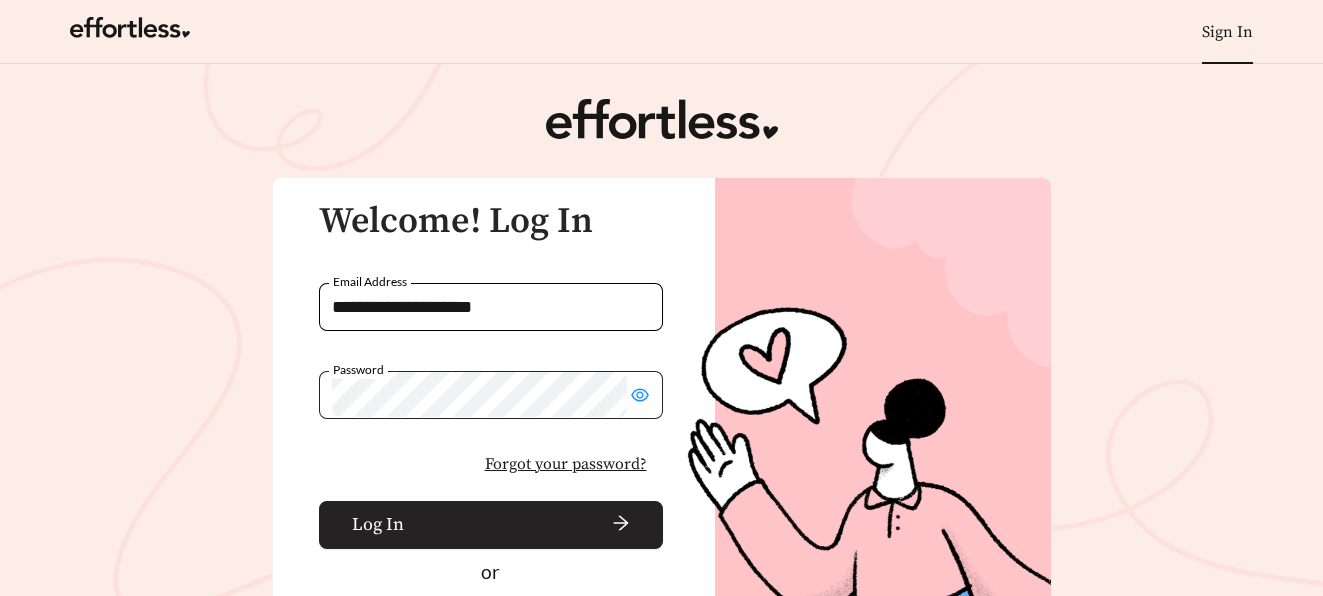 click on "Log In" at bounding box center (491, 525) 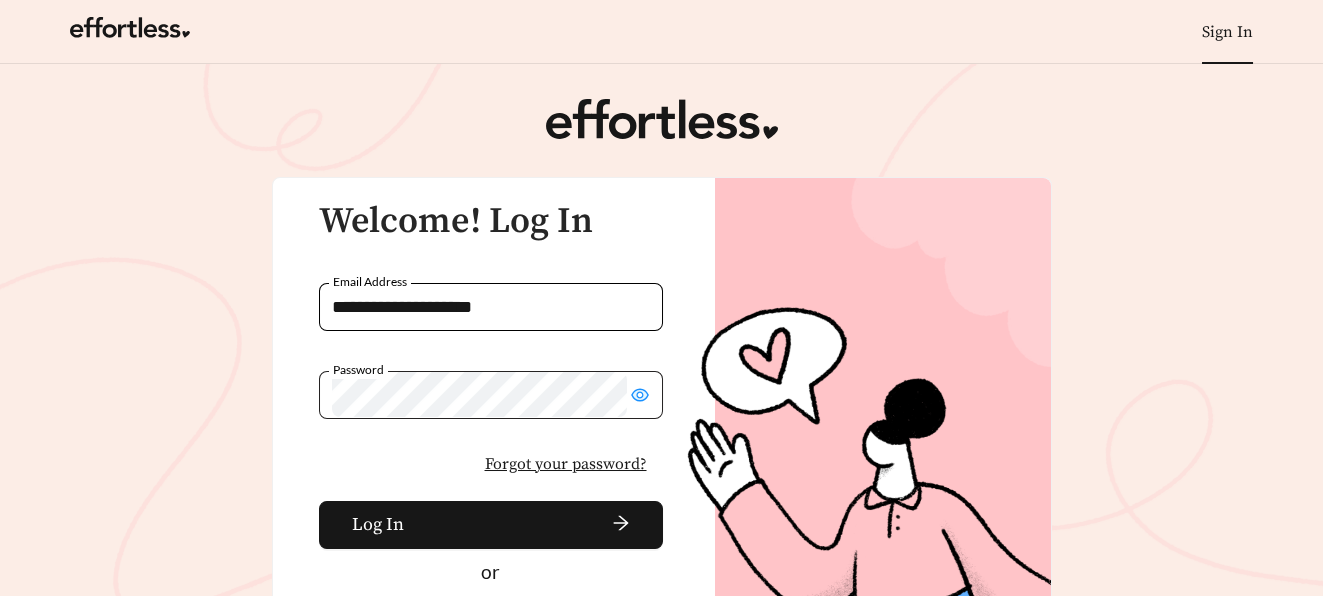click on "Forgot your password?" at bounding box center (566, 464) 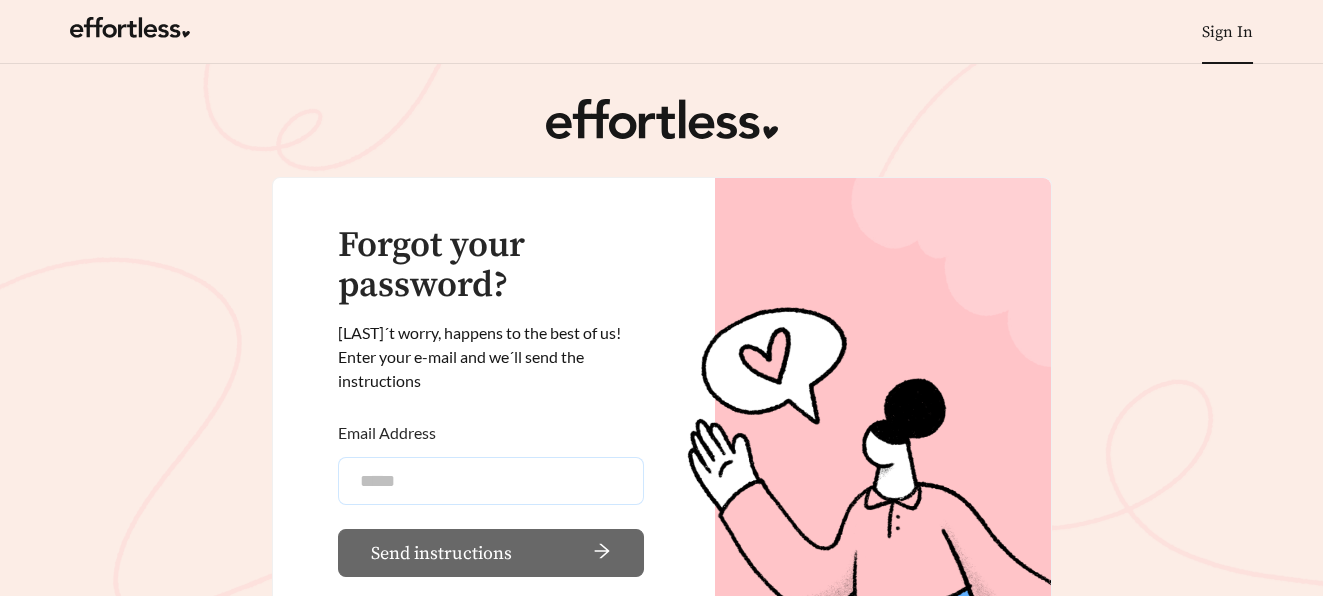 drag, startPoint x: 479, startPoint y: 470, endPoint x: 470, endPoint y: 485, distance: 17.492855 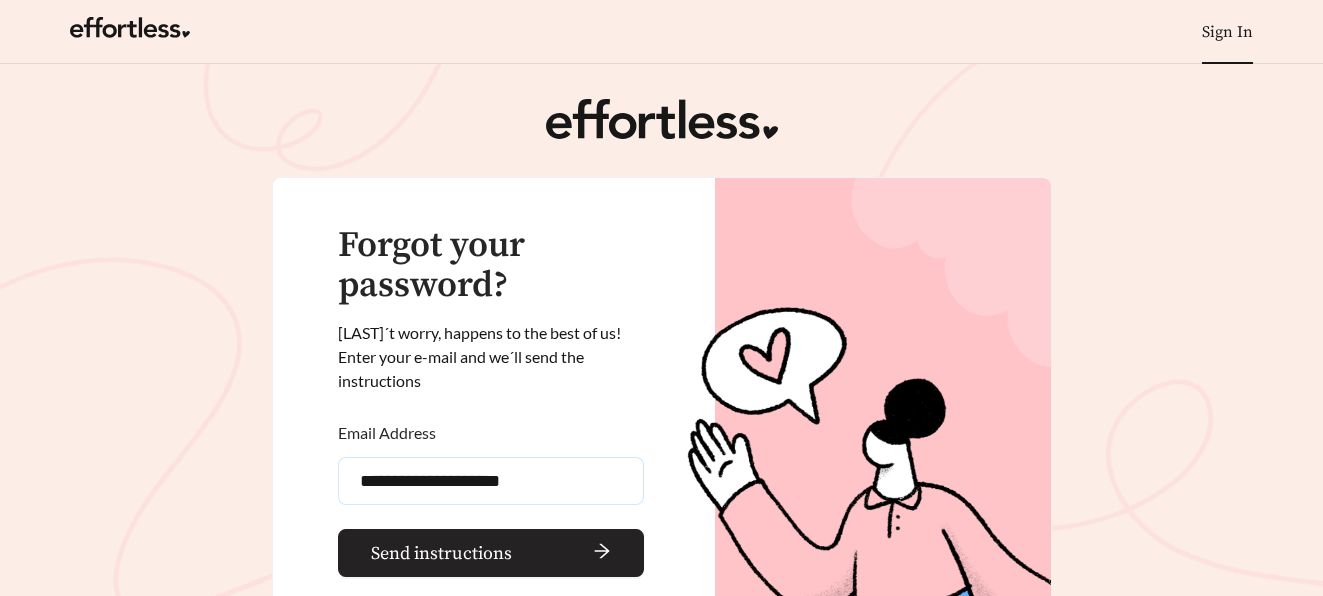 type on "**********" 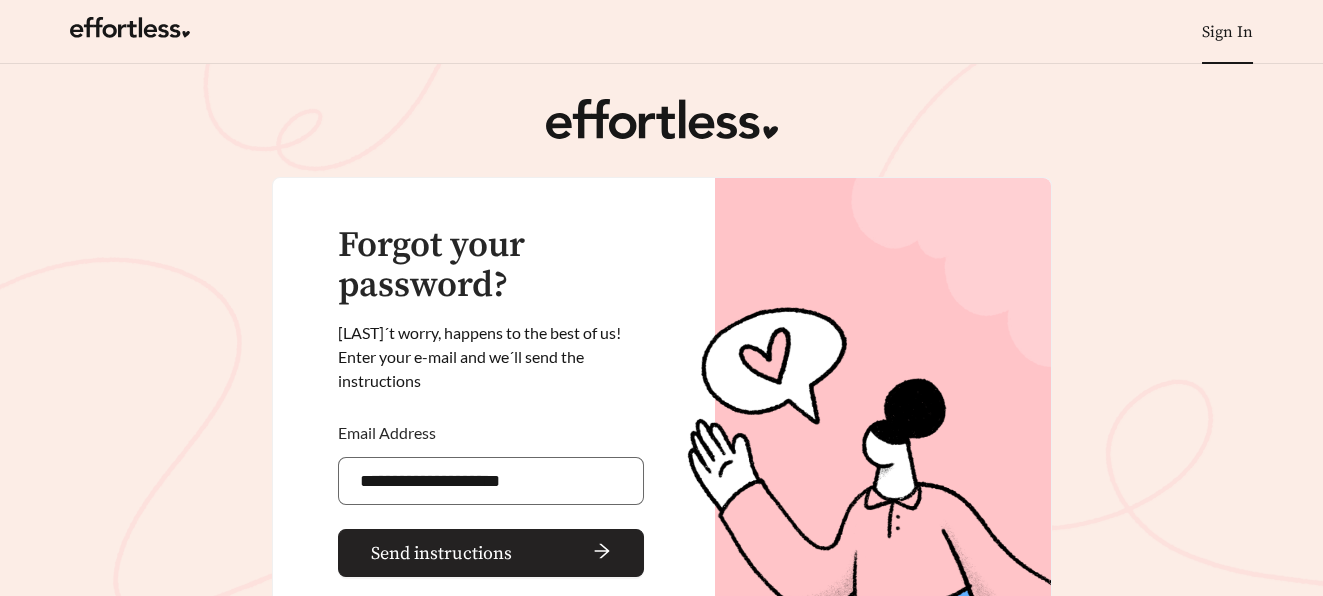 click at bounding box center (565, 553) 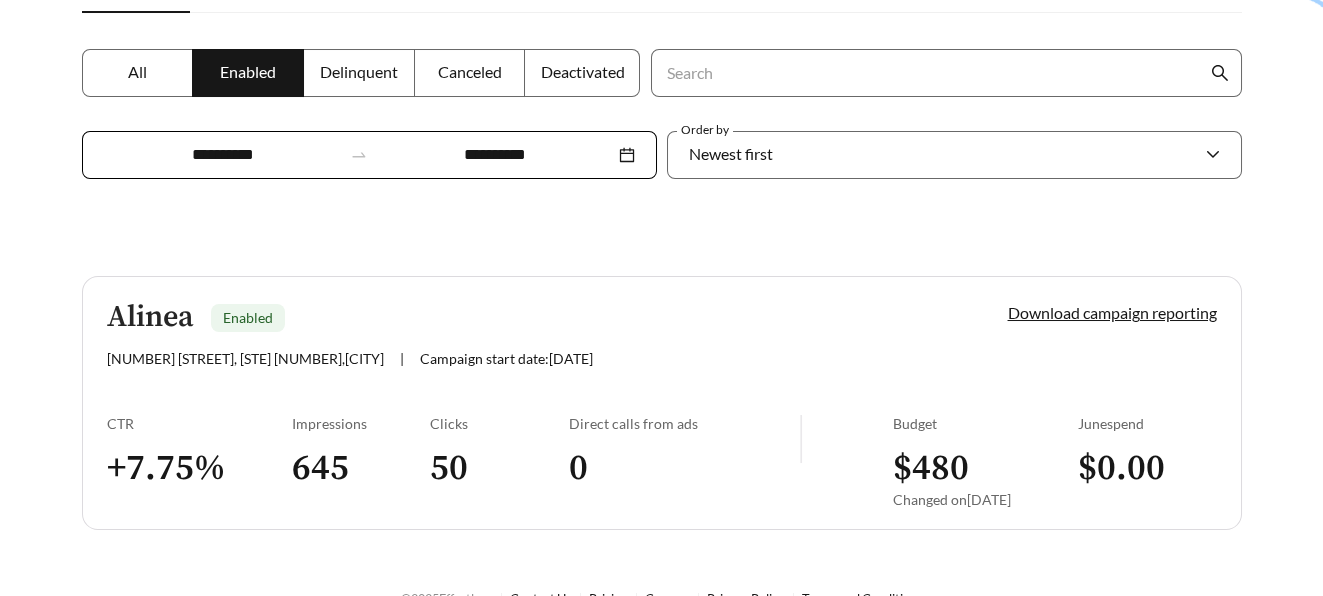 scroll, scrollTop: 381, scrollLeft: 0, axis: vertical 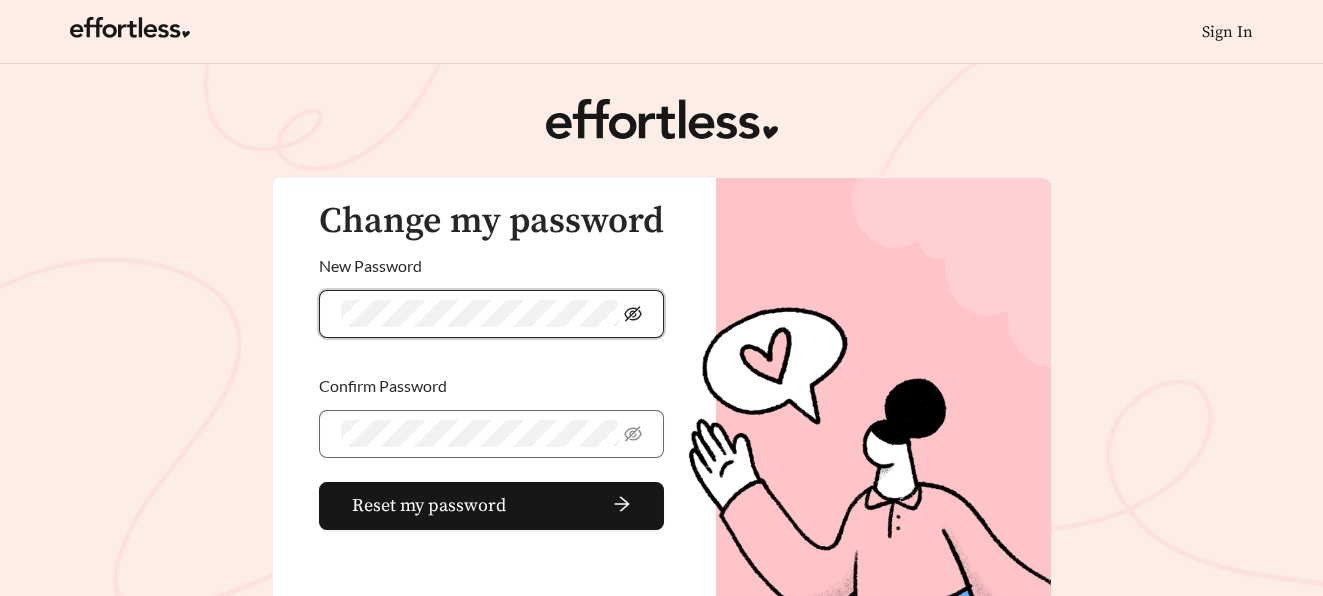 click at bounding box center [633, 313] 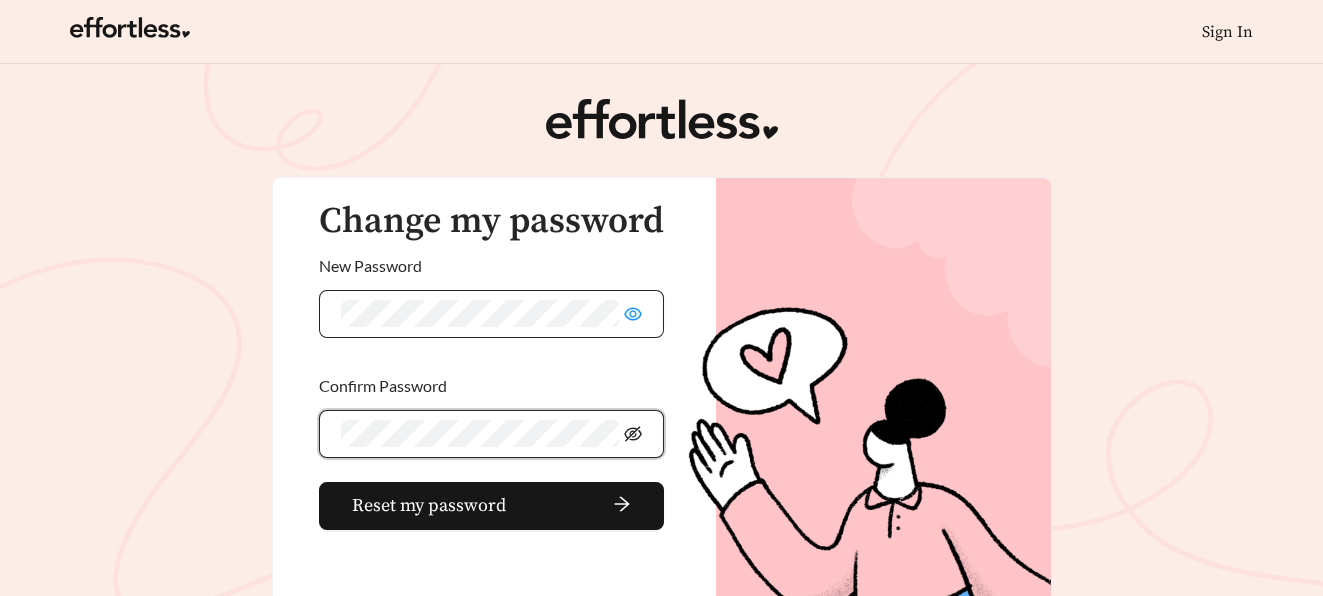 click at bounding box center [633, 433] 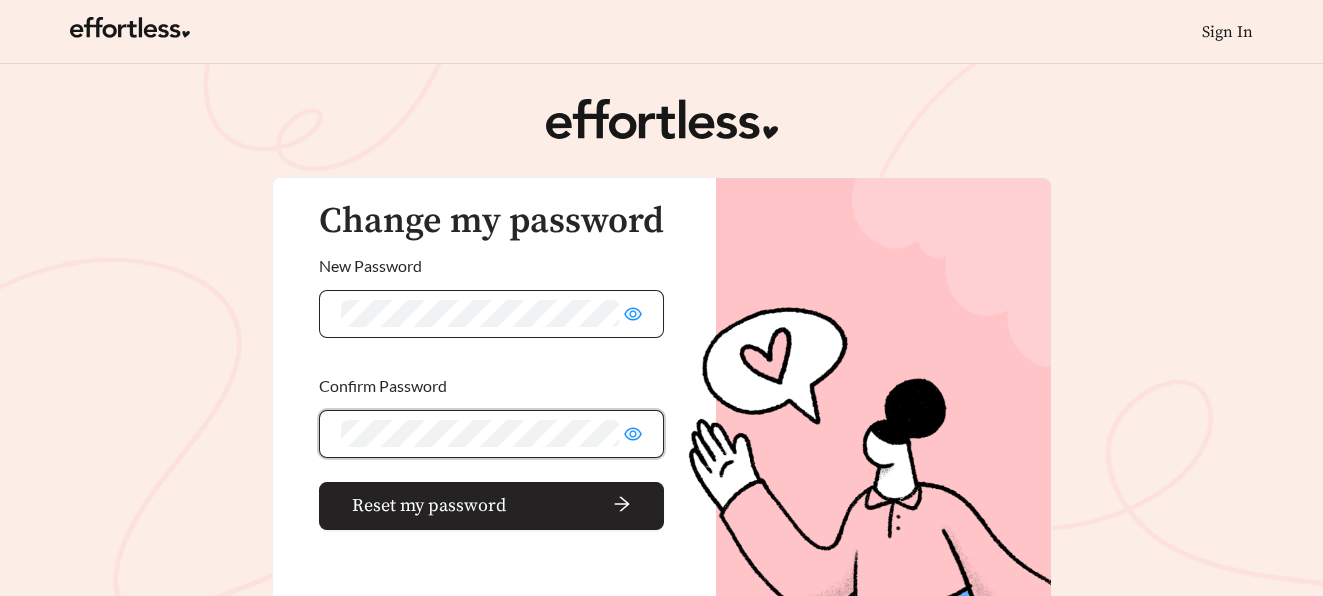click on "Reset my password" at bounding box center [429, 505] 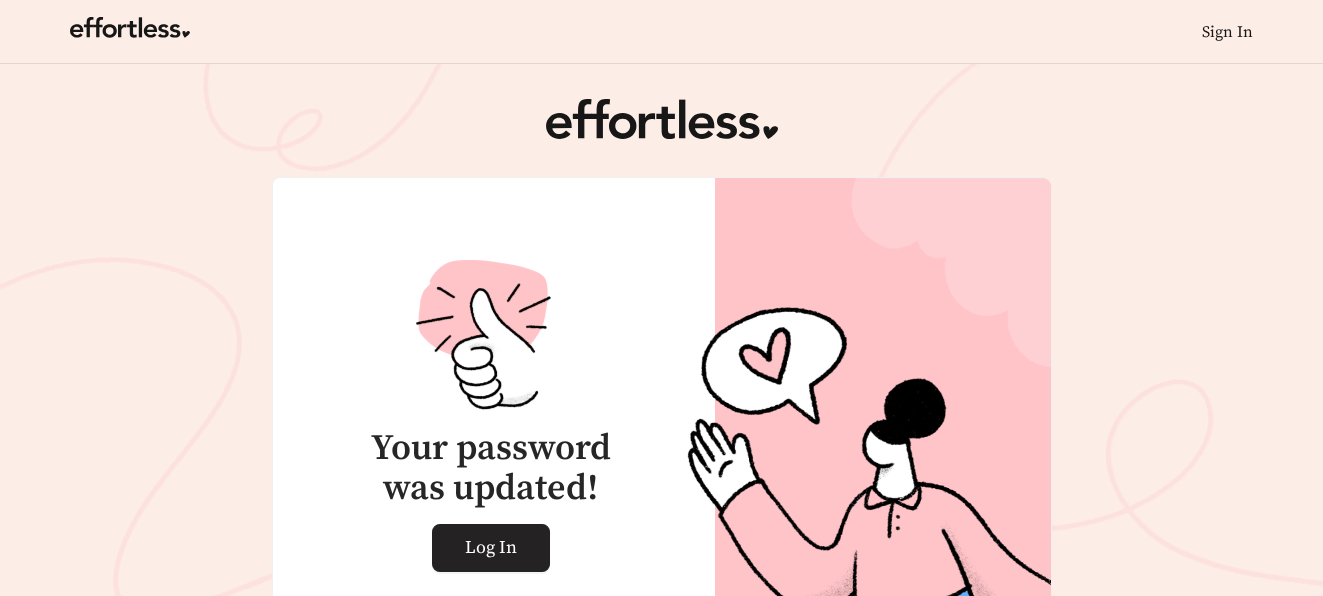click on "Log In" at bounding box center [491, 548] 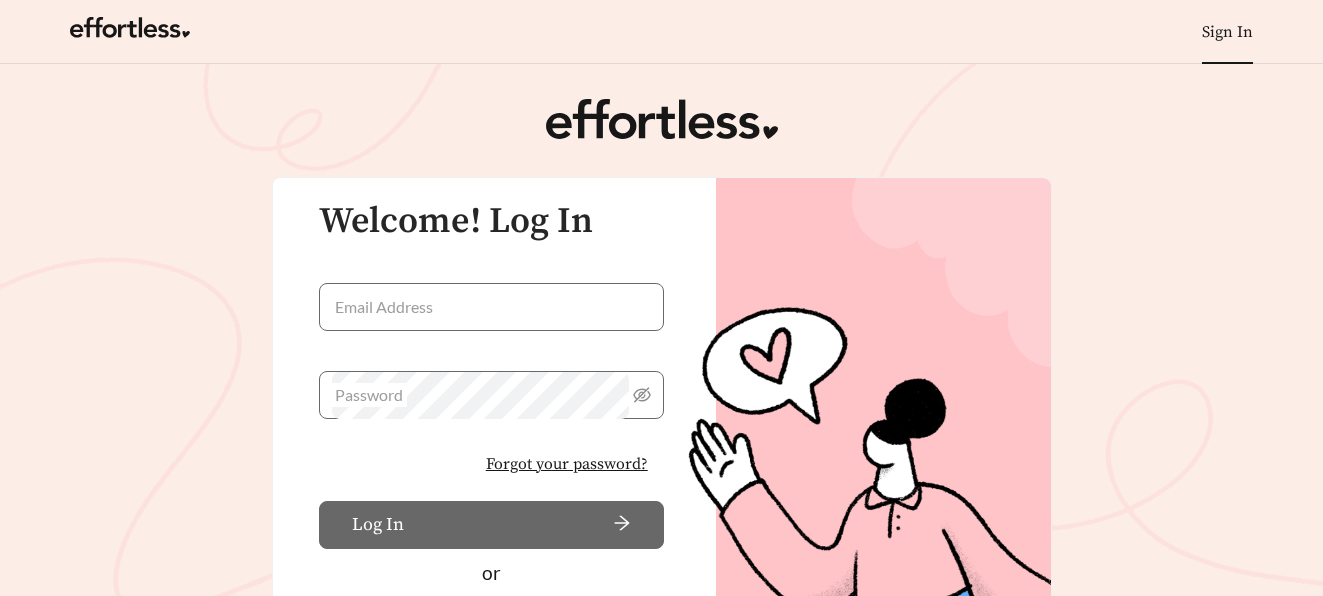 scroll, scrollTop: 0, scrollLeft: 0, axis: both 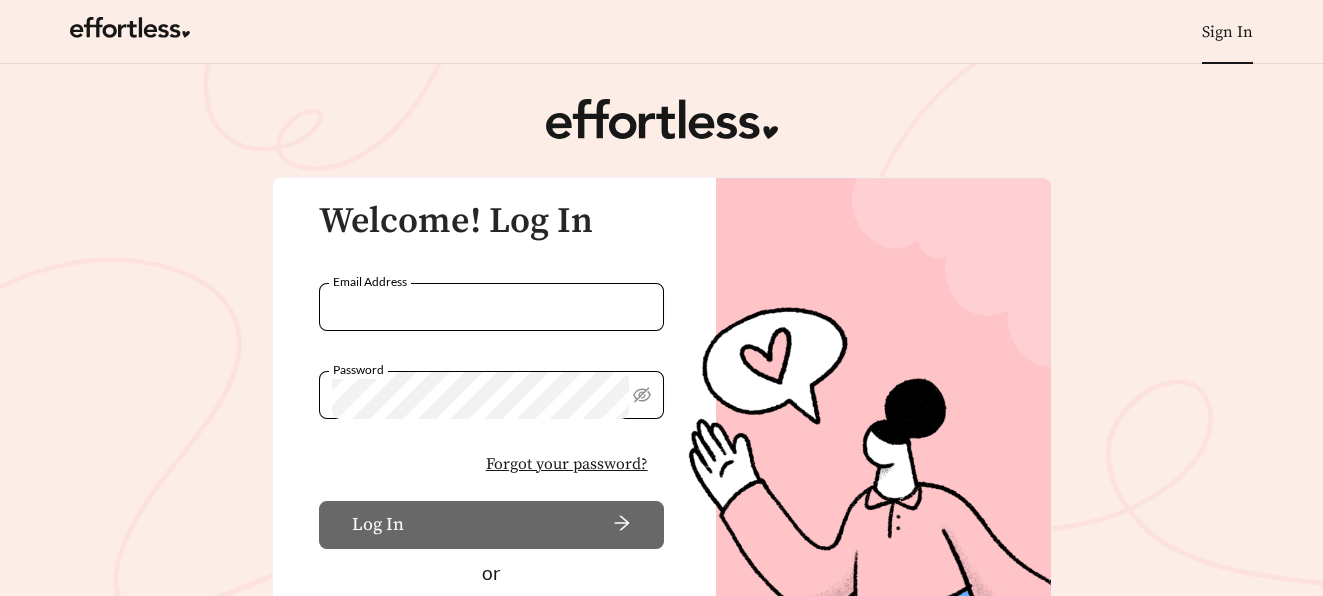 click on "Email Address" at bounding box center [491, 307] 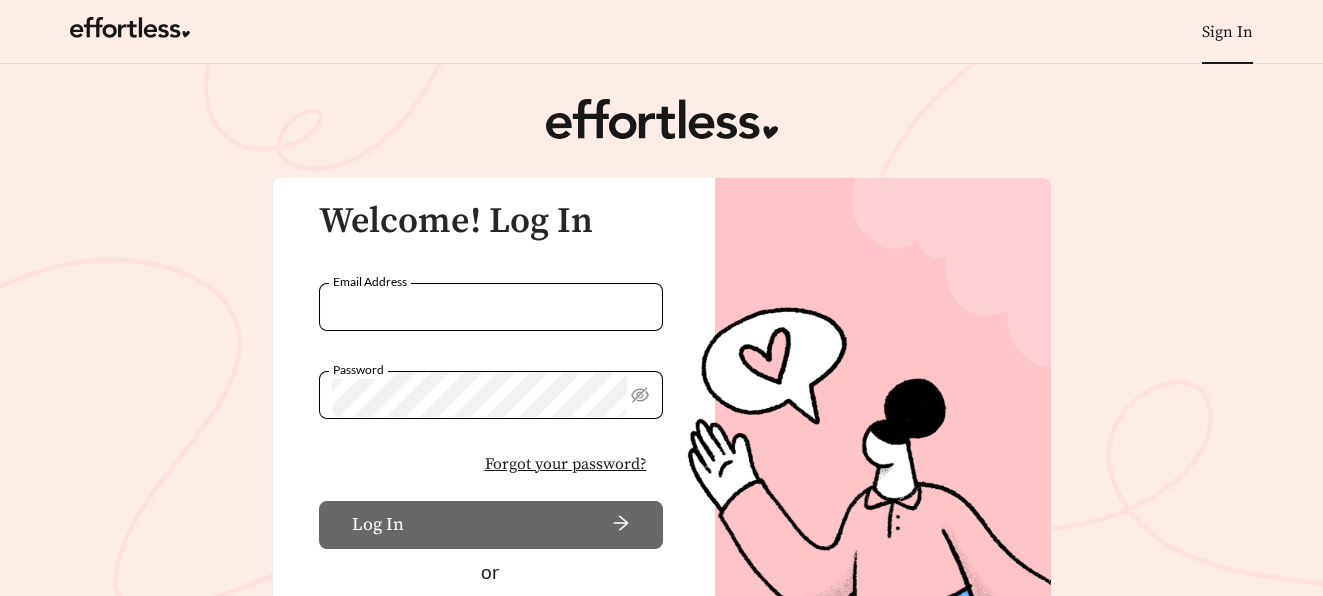 click on "Email Address" at bounding box center (491, 307) 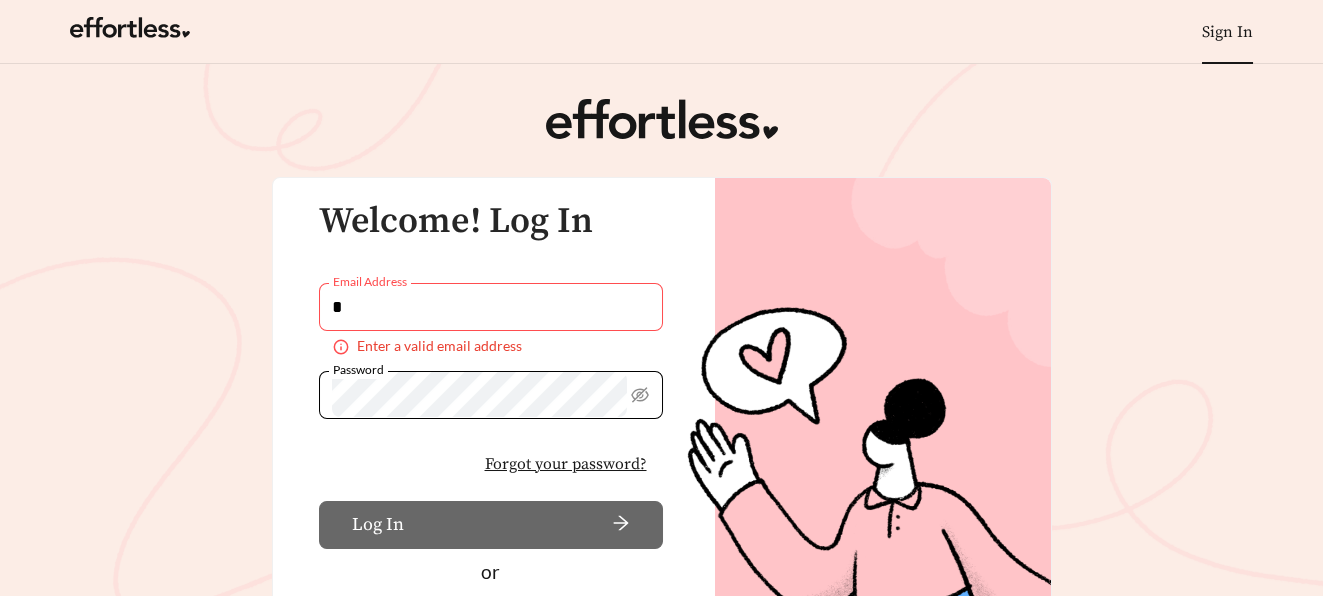 type on "**********" 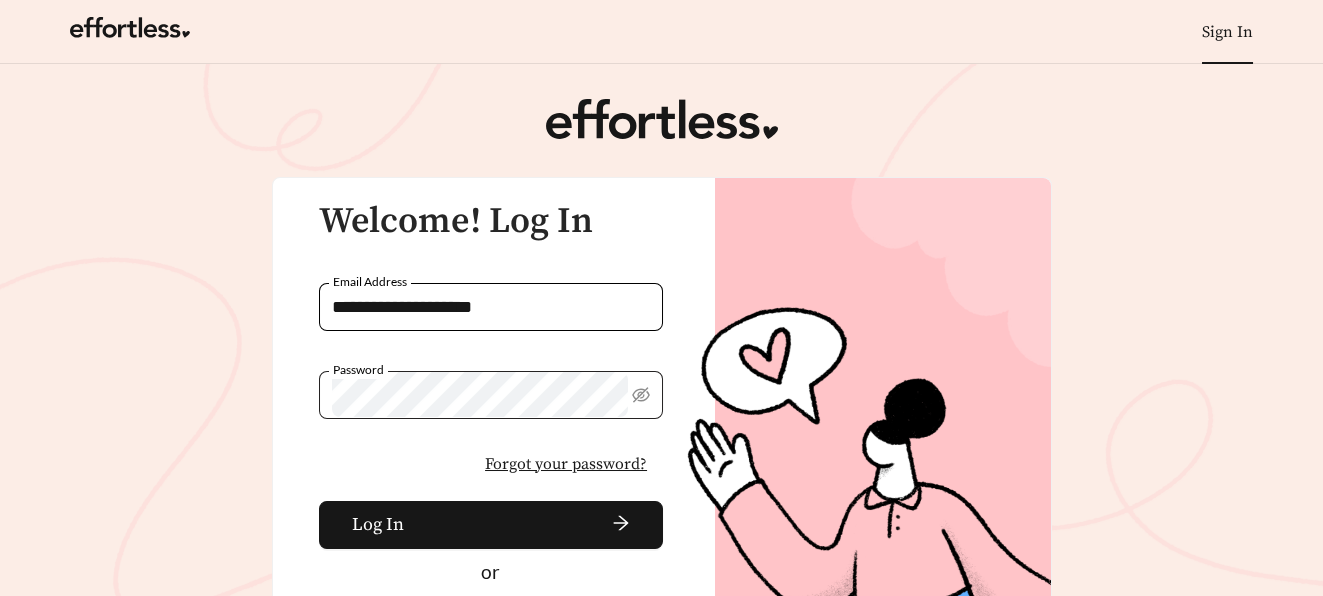 click at bounding box center (641, 395) 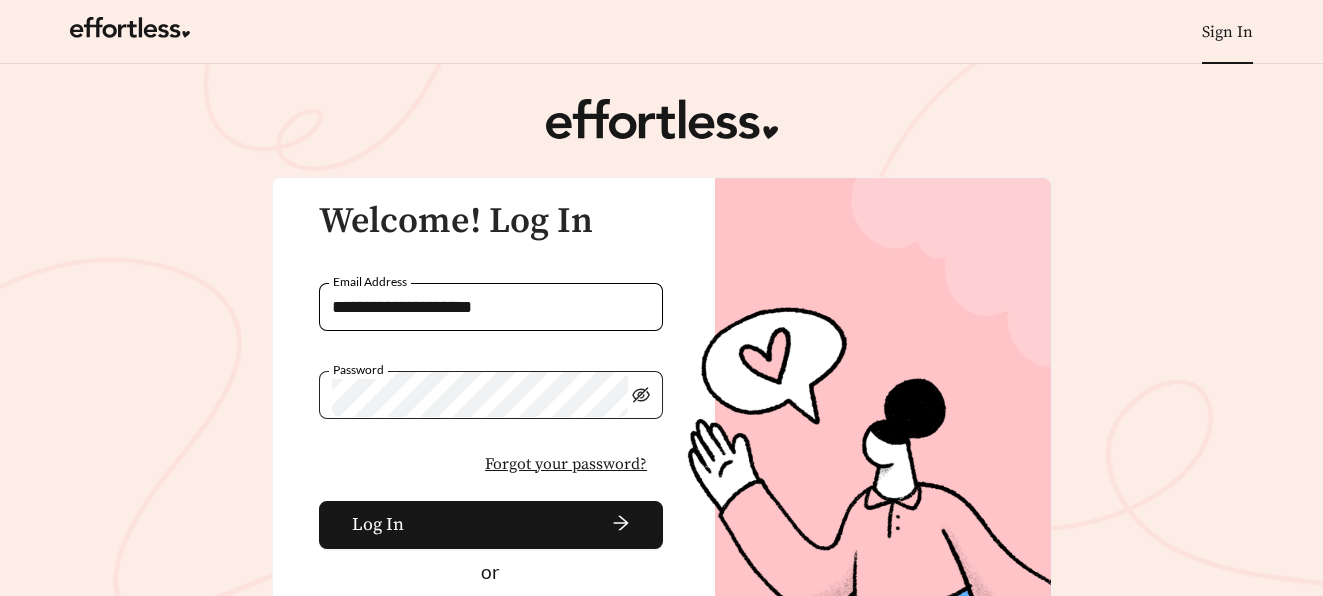 click at bounding box center [641, 395] 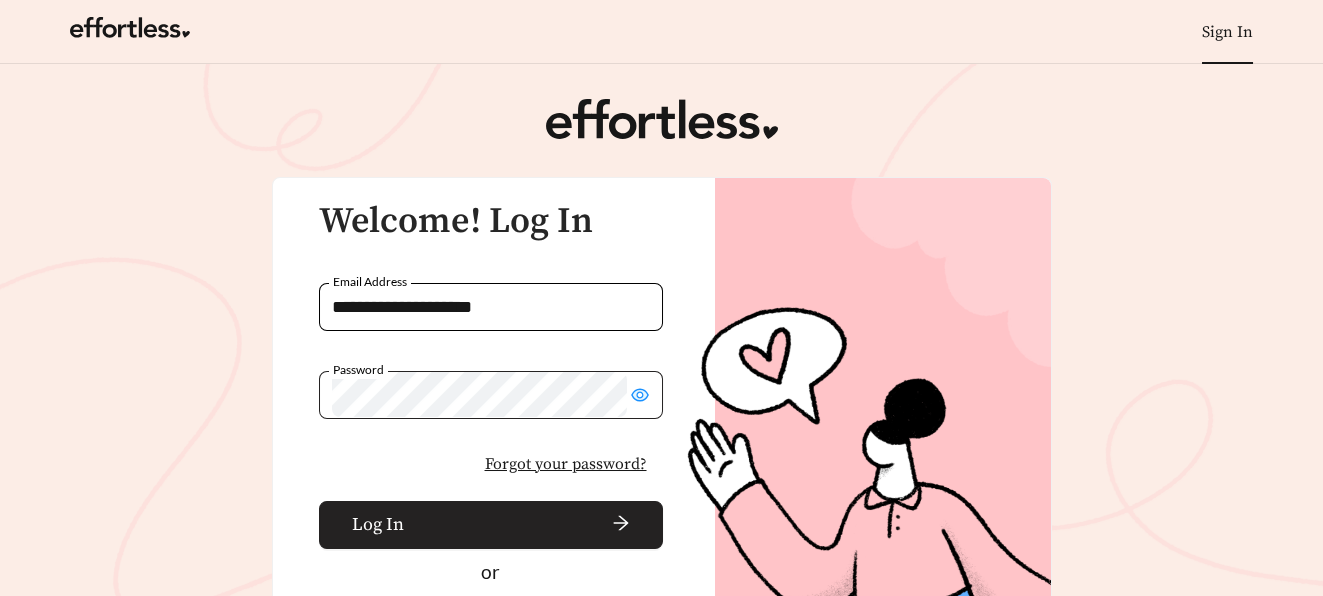 click on "Log In" at bounding box center [378, 524] 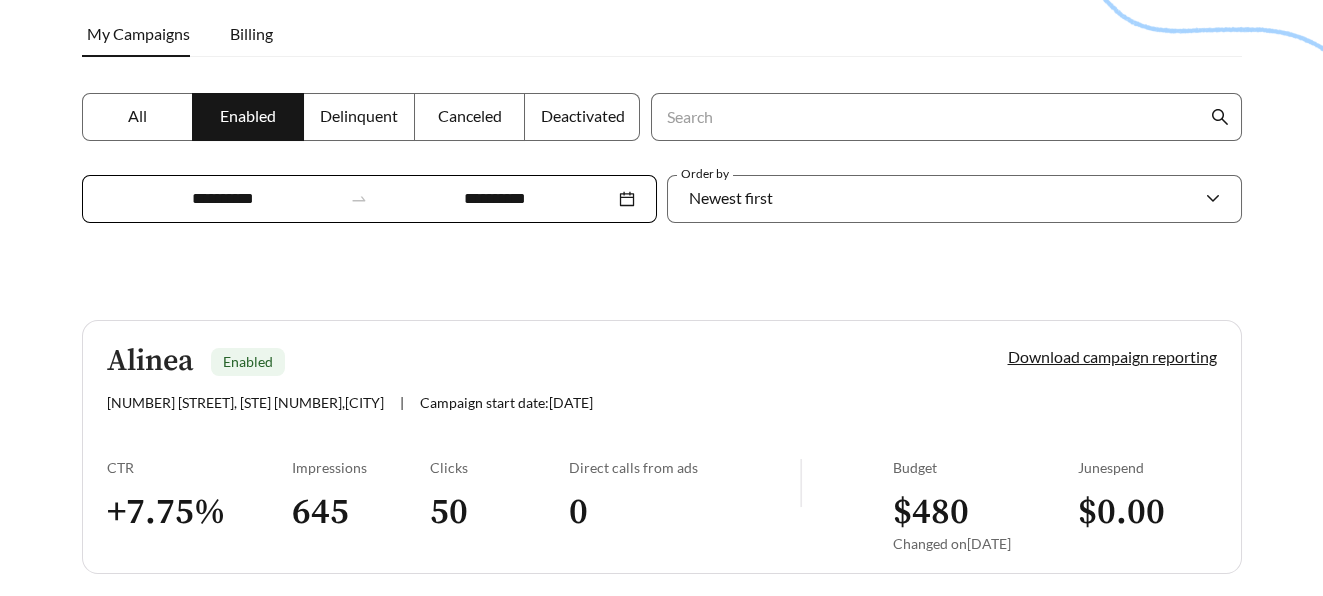 scroll, scrollTop: 381, scrollLeft: 0, axis: vertical 